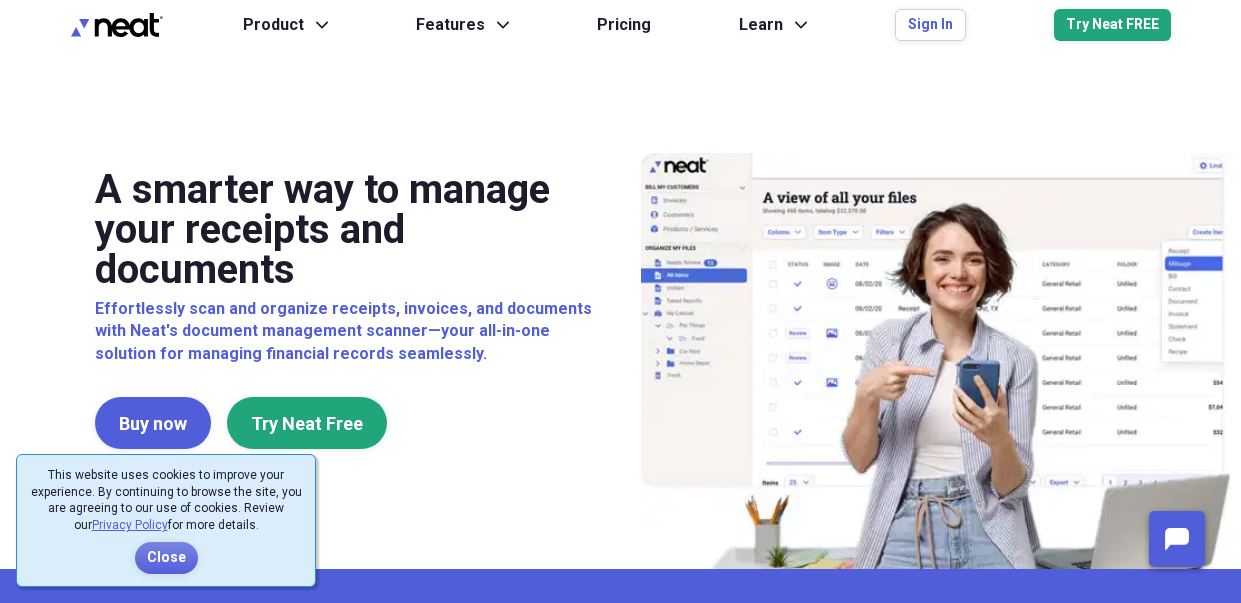 scroll, scrollTop: 0, scrollLeft: 0, axis: both 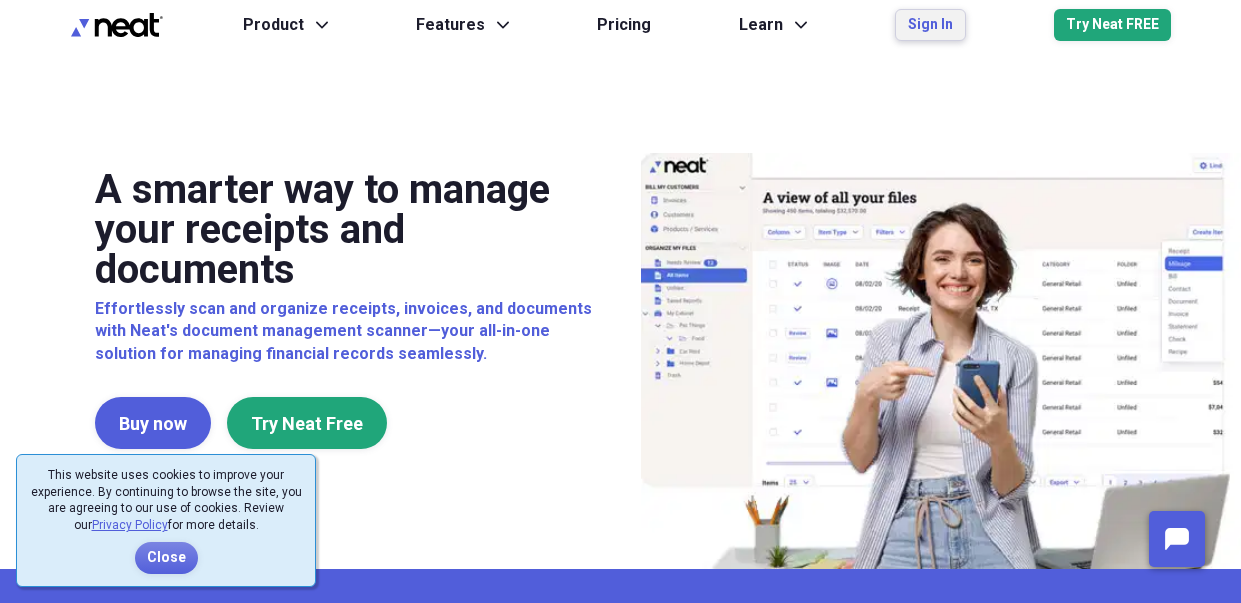 click on "Sign In" at bounding box center (930, 25) 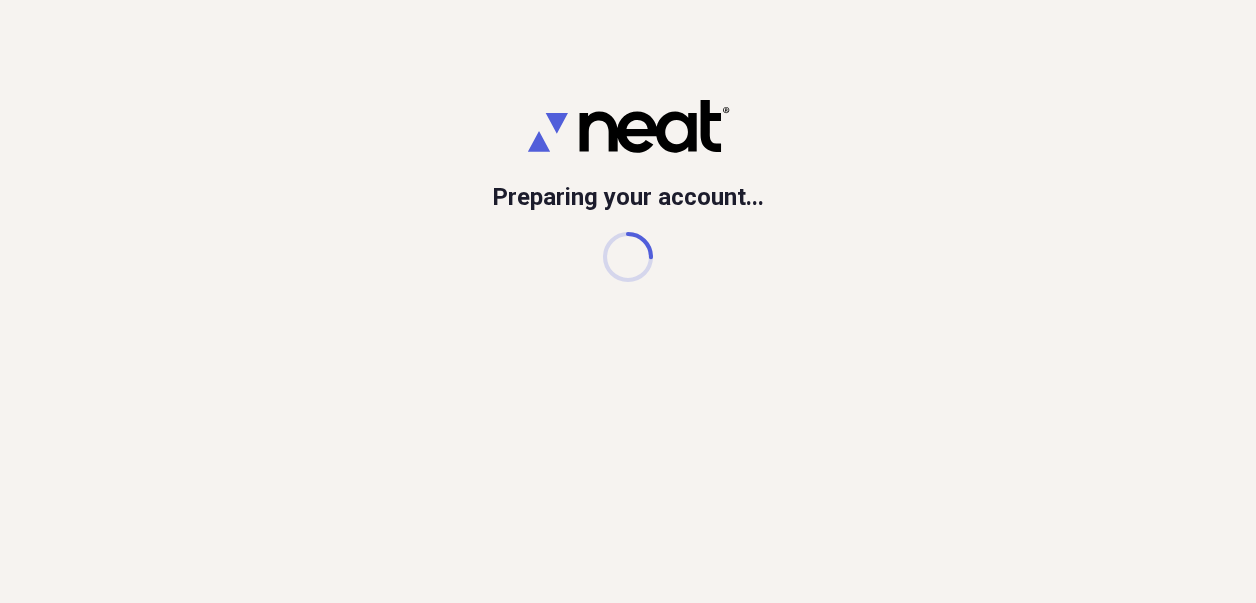 scroll, scrollTop: 0, scrollLeft: 0, axis: both 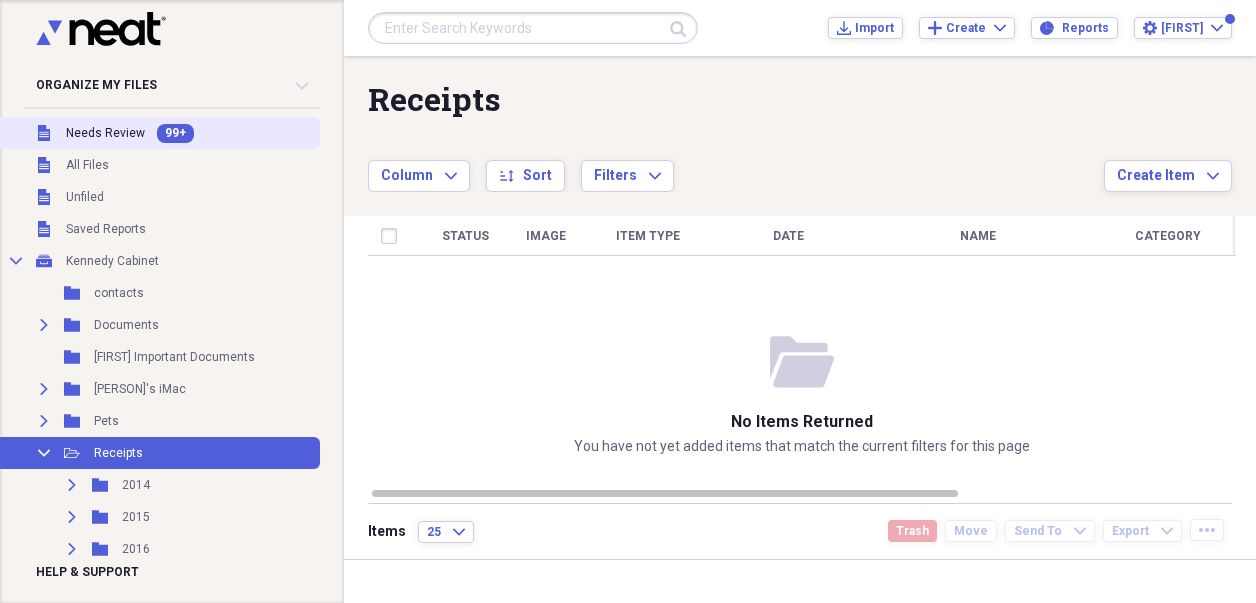 click on "Unfiled Needs Review 99+" at bounding box center (158, 133) 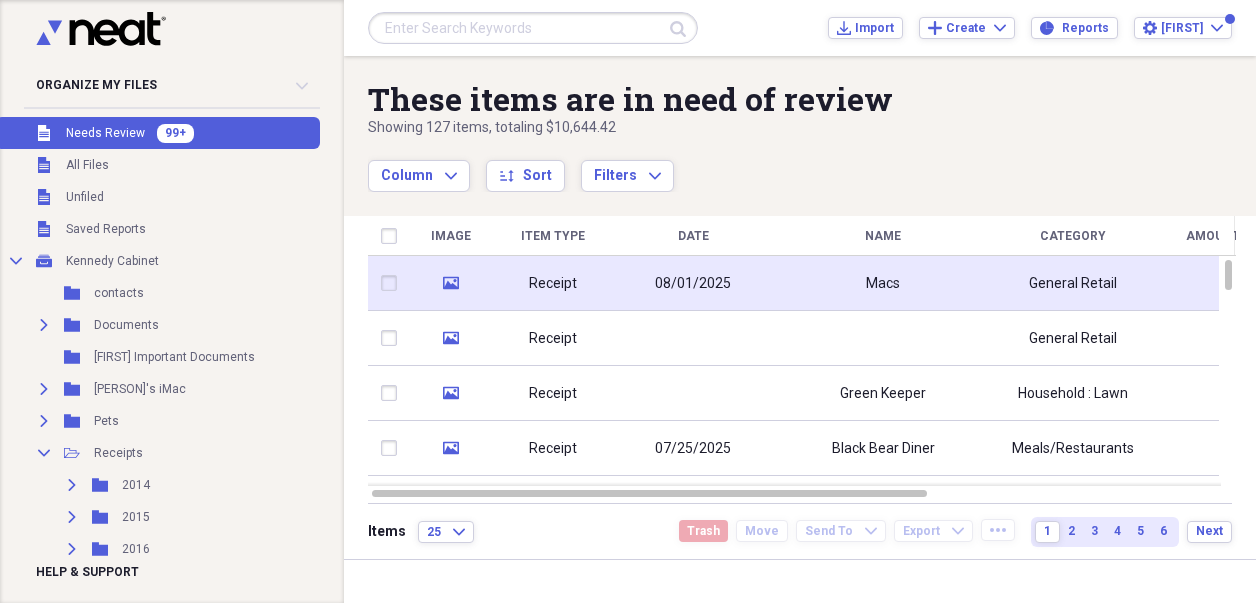 click on "Macs" at bounding box center (883, 283) 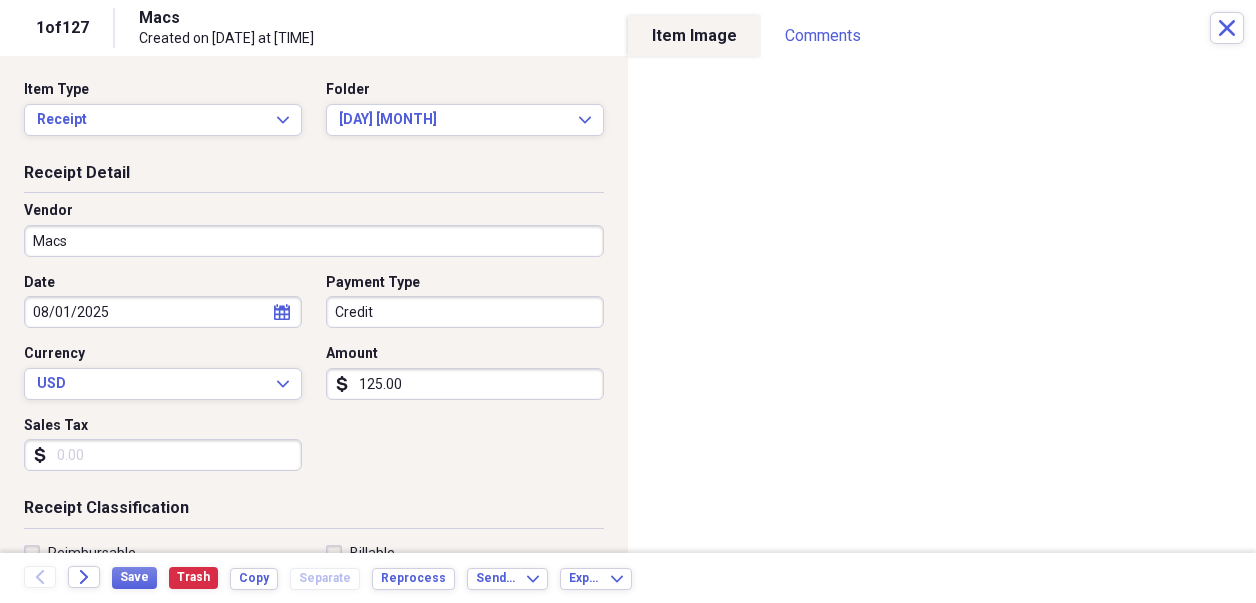 click on "Macs" at bounding box center [314, 241] 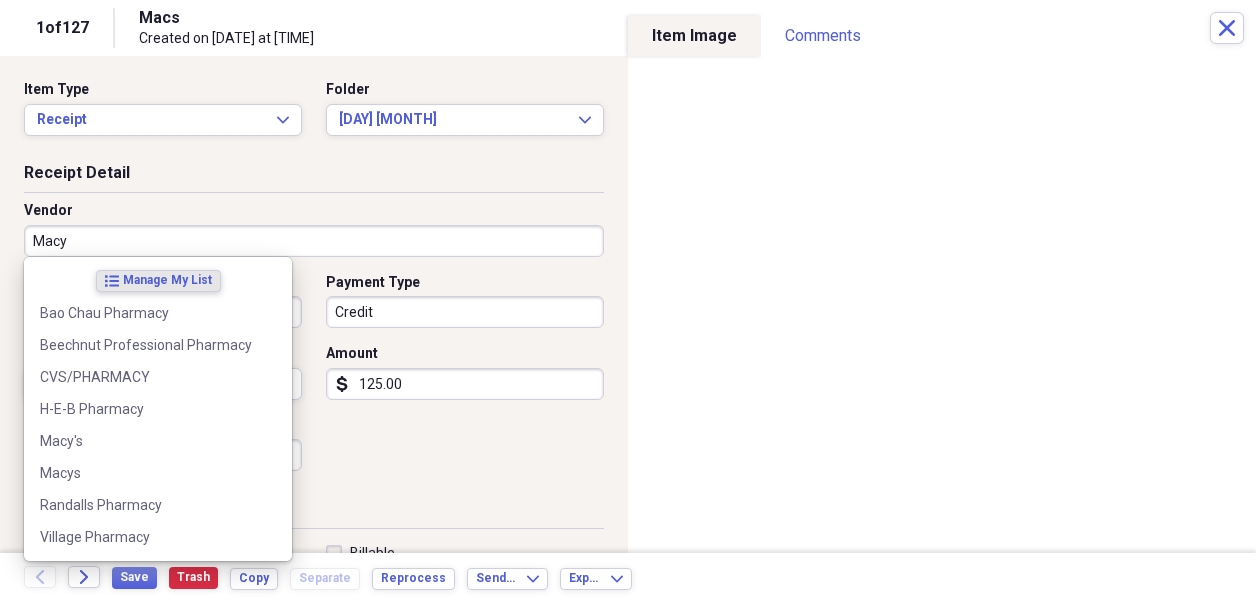 type on "Macys" 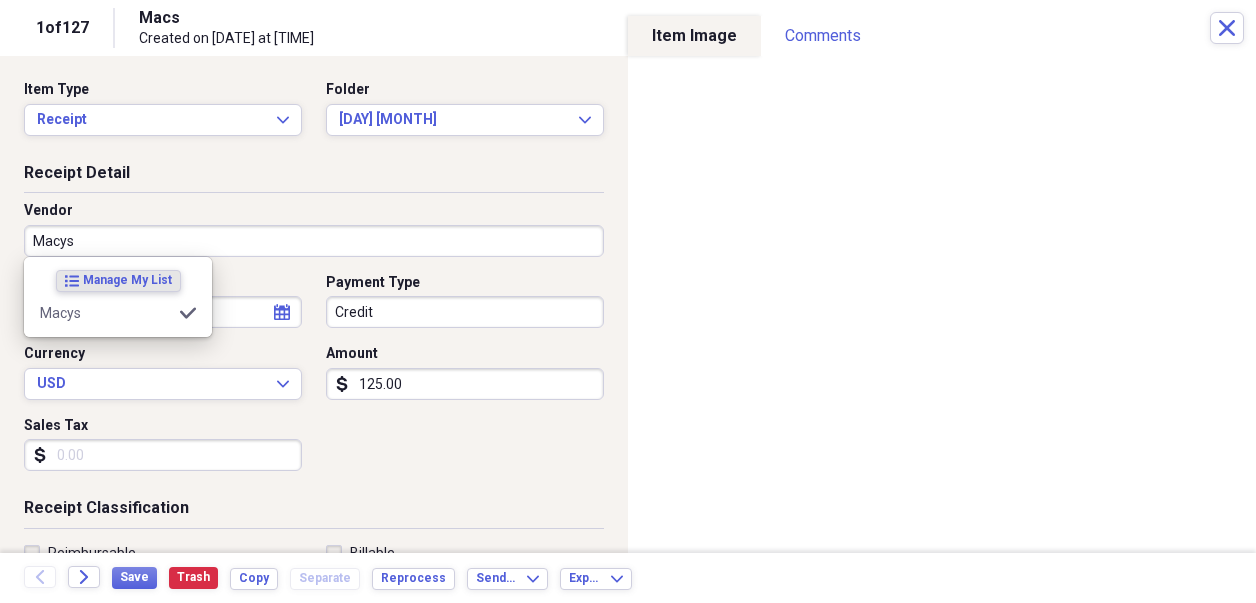 type on "clothing" 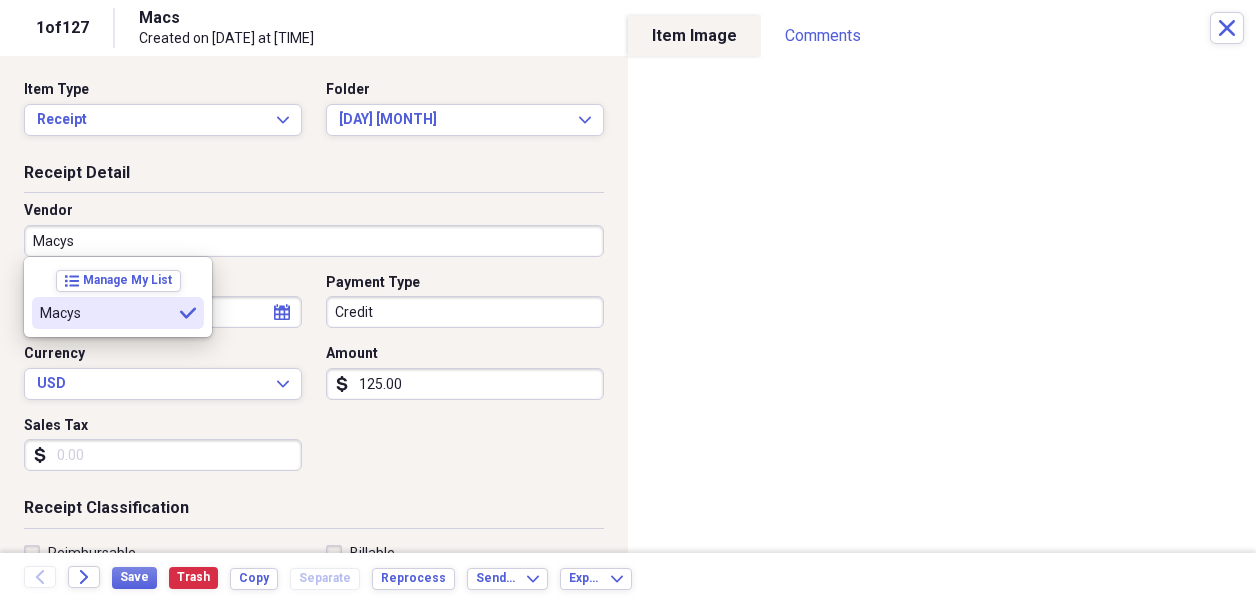 type on "Macys" 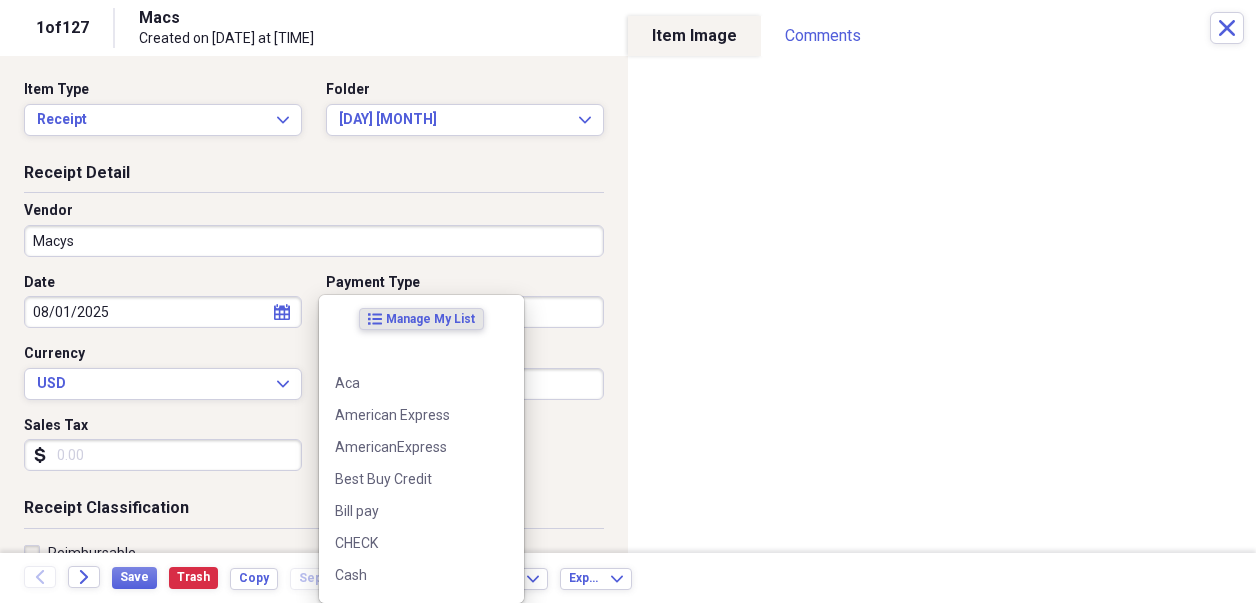 click on "Organize My Files 99+ Collapse Unfiled Needs Review 99+ Unfiled All Files Unfiled Unfiled Unfiled Saved Reports Collapse My Cabinet [PERSON] Cabinet Add Folder Folder contacts Add Folder Expand Folder Documents Add Folder Folder [PERSON] Important Documents Add Folder Expand Folder [PERSON]'s iMac Add Folder Expand Folder Pets Add Folder Collapse Open Folder Receipts Add Folder Expand Folder 2014 Add Folder Expand Folder 2015 Add Folder Expand Folder 2016 Add Folder Expand Folder 2017 Add Folder Expand Folder 2018 Add Folder Expand Folder 2019 Add Folder Expand Folder 2020 Add Folder Expand Folder 2021 Add Folder Collapse Open Folder 2022 Add Folder Folder 01 Jan Add Folder Folder 02 Feb Add Folder Folder 03 Mar Add Folder Folder 04 Apr Add Folder Folder 05 May Add Folder Folder 06 Jun Add Folder Folder 07 Jul Add Folder Folder 08 Aug Add Folder Folder 09 Sep Add Folder Folder 10 Oct Add Folder Folder 11 Nov Add Folder Folder 12 Dec Add Folder Collapse Open Folder 2023 Add Folder Folder 01 Jan Add Folder 2024" at bounding box center (628, 301) 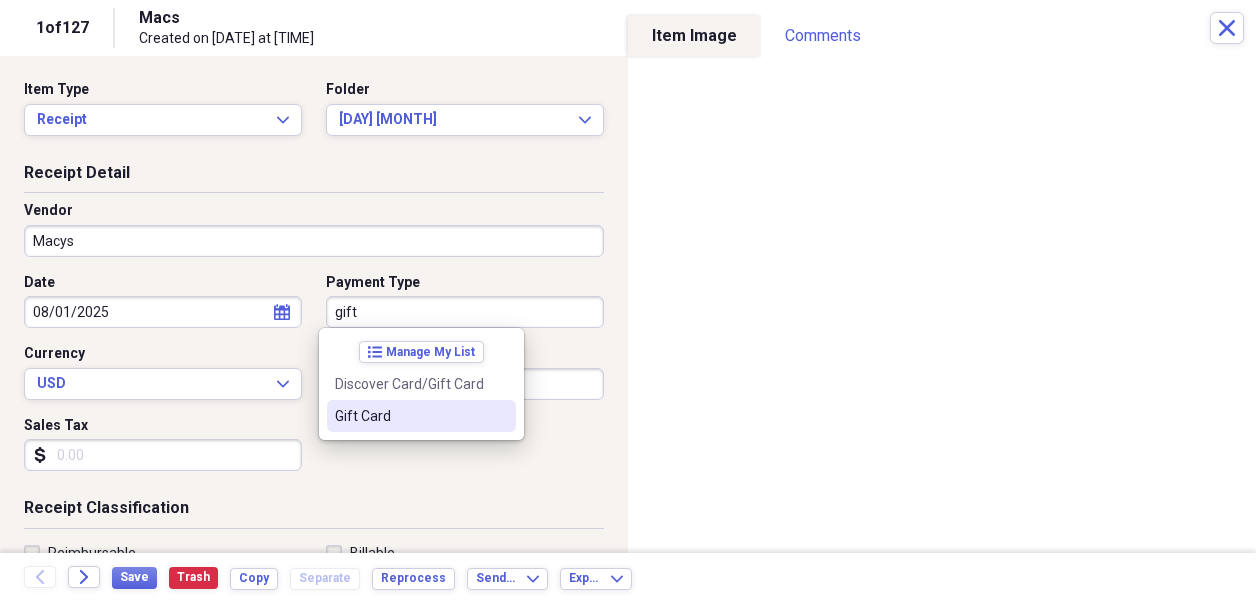 click on "Gift Card" at bounding box center (409, 416) 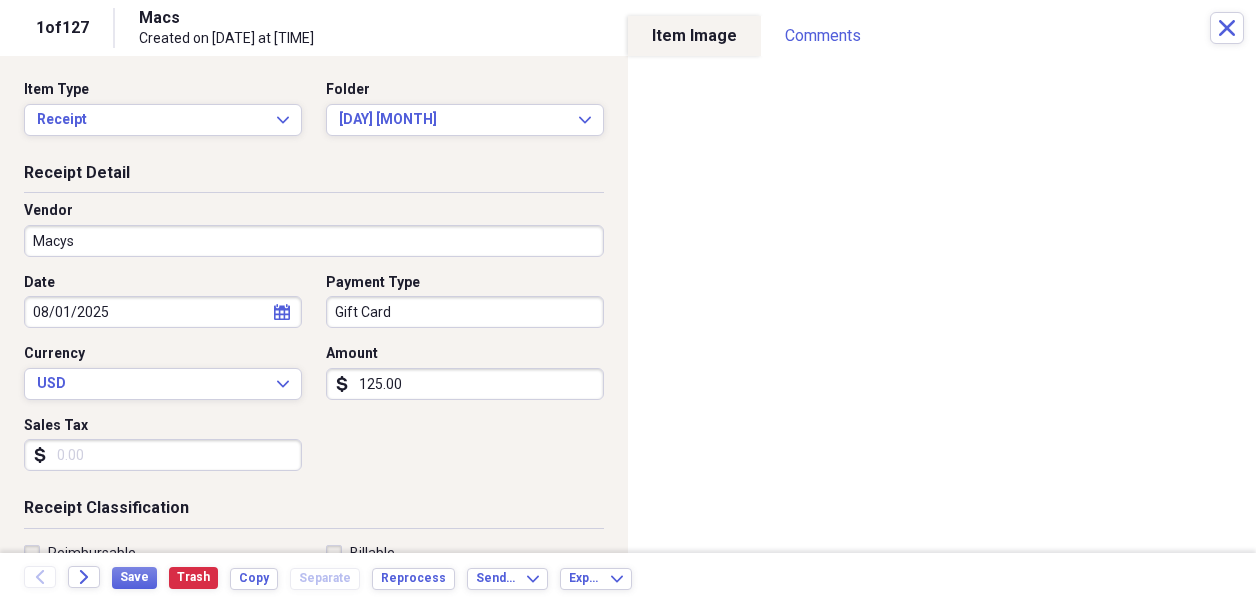click on "Sales Tax" at bounding box center [163, 455] 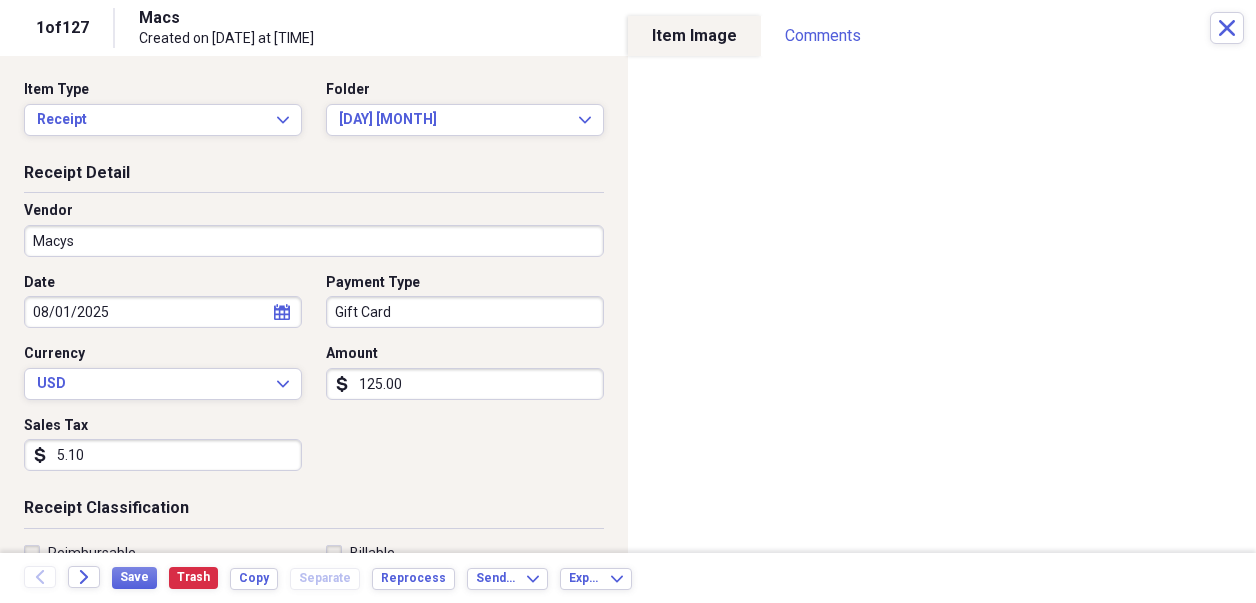 type on "5.10" 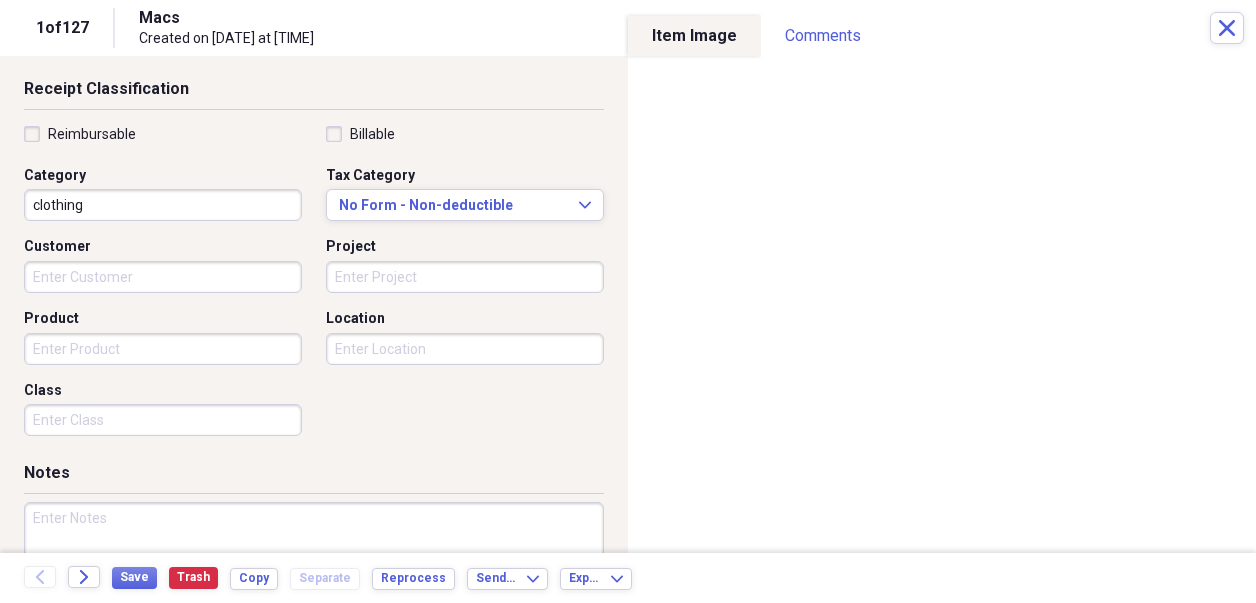 scroll, scrollTop: 428, scrollLeft: 0, axis: vertical 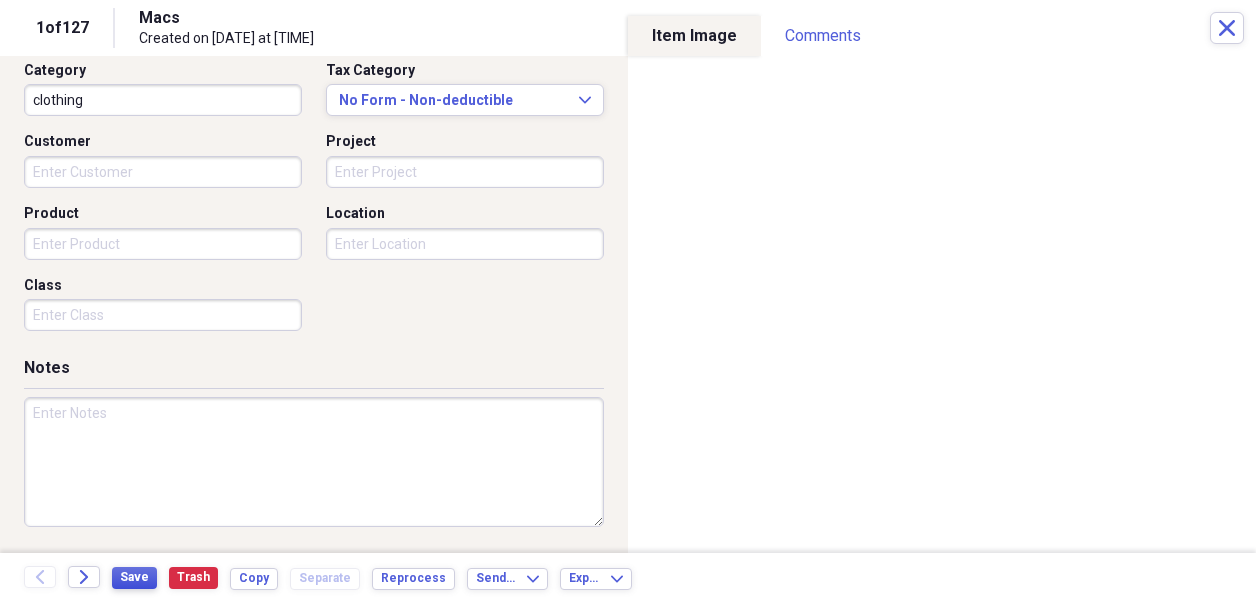 type on "80.05" 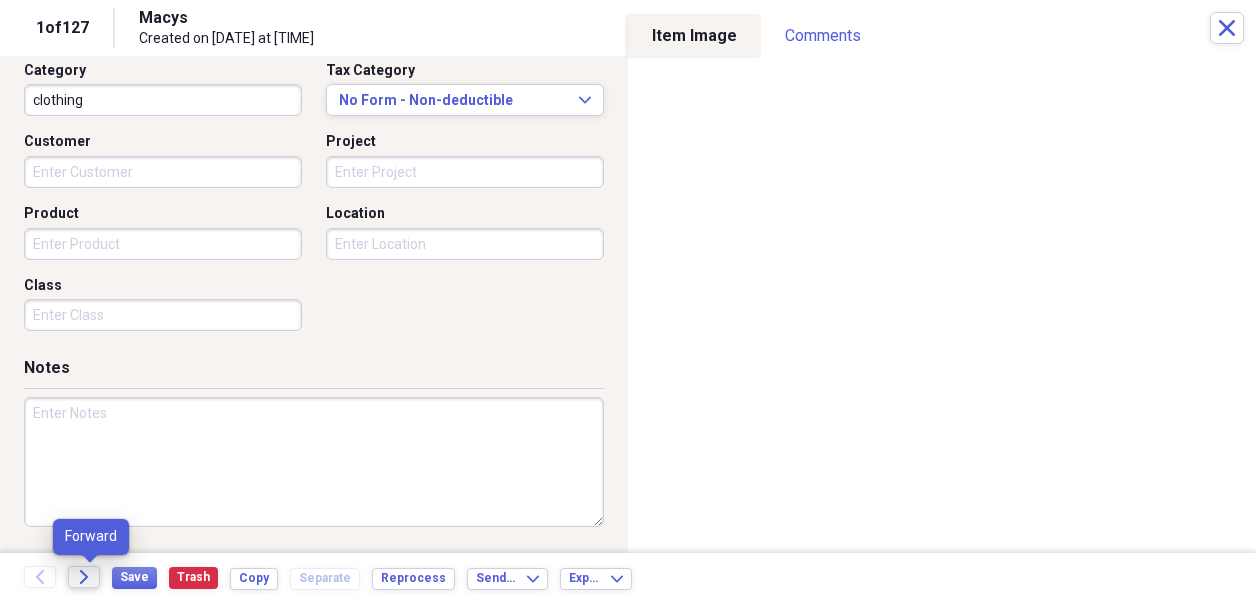 click on "Forward" 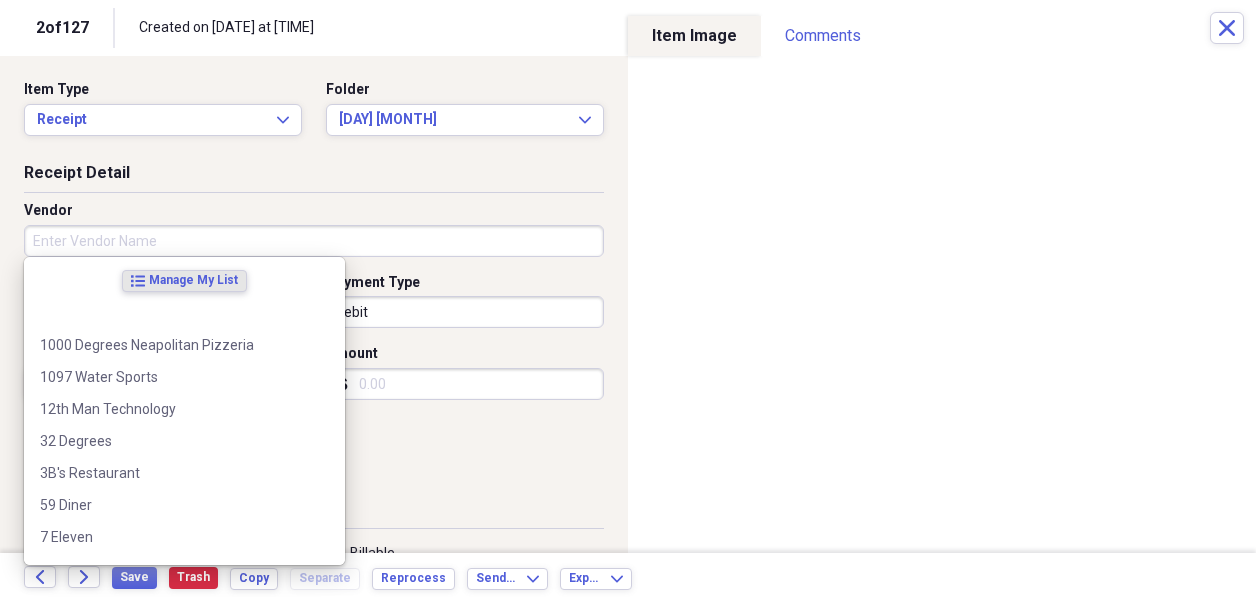 click on "Vendor" at bounding box center (314, 241) 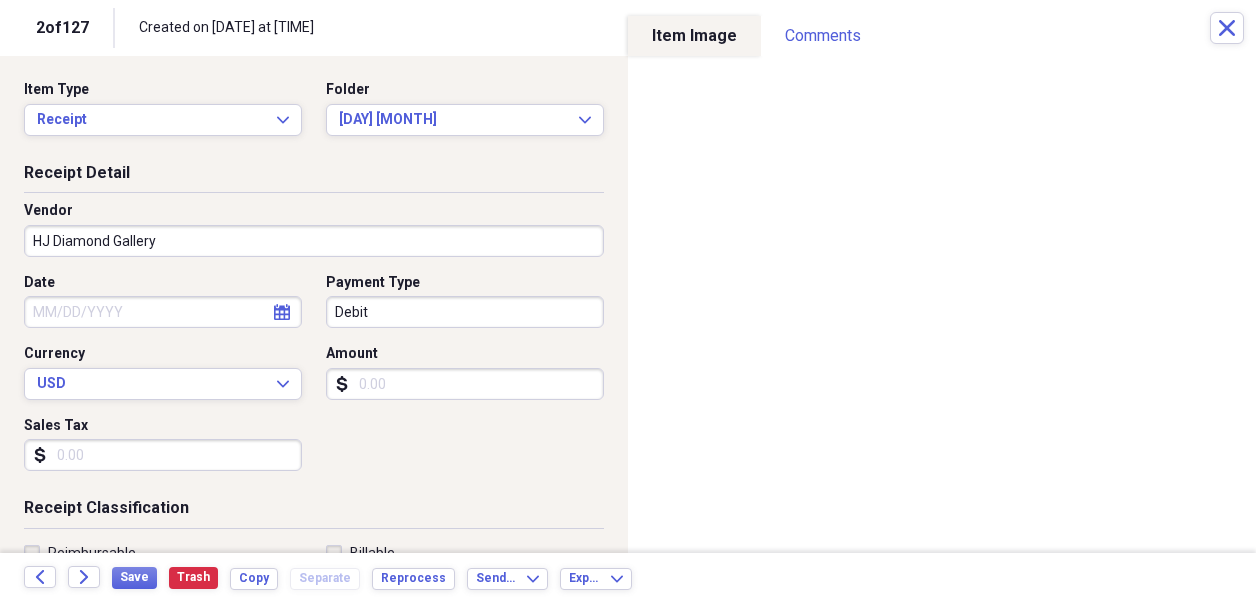 type on "HJ Diamond Gallery" 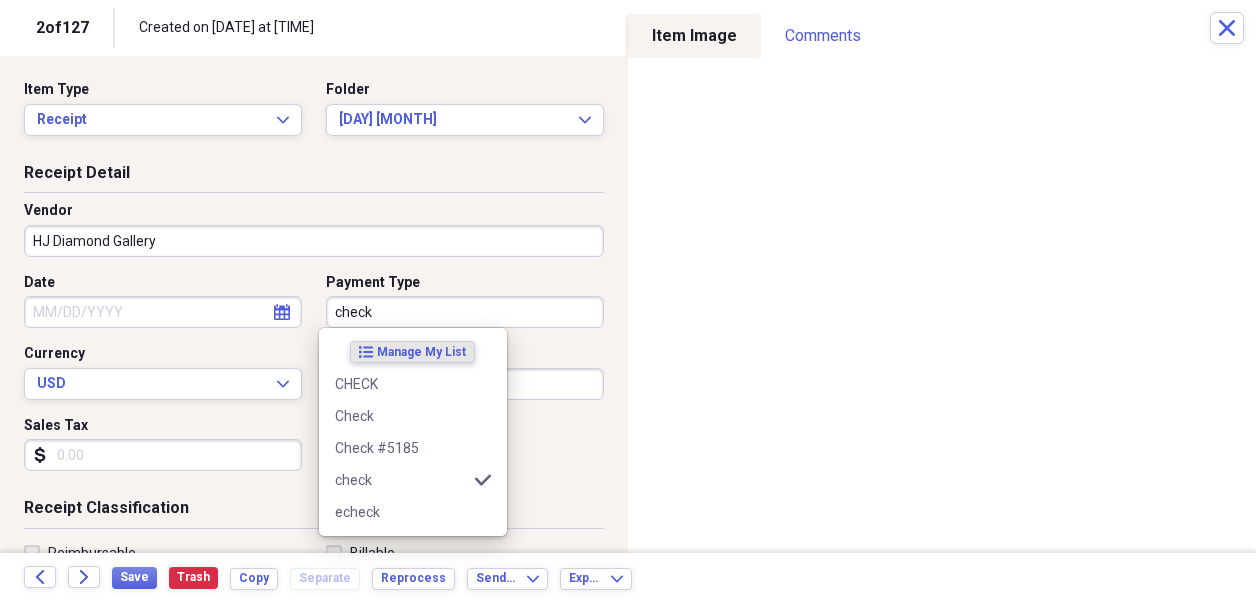 type on "check" 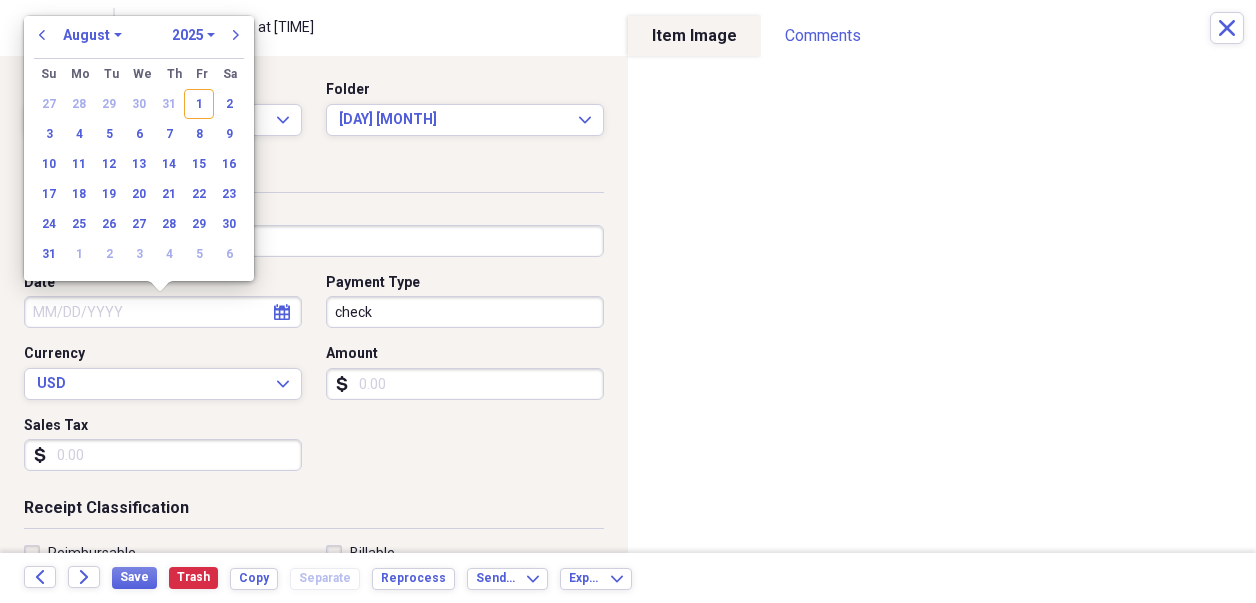 click on "Date" at bounding box center [163, 312] 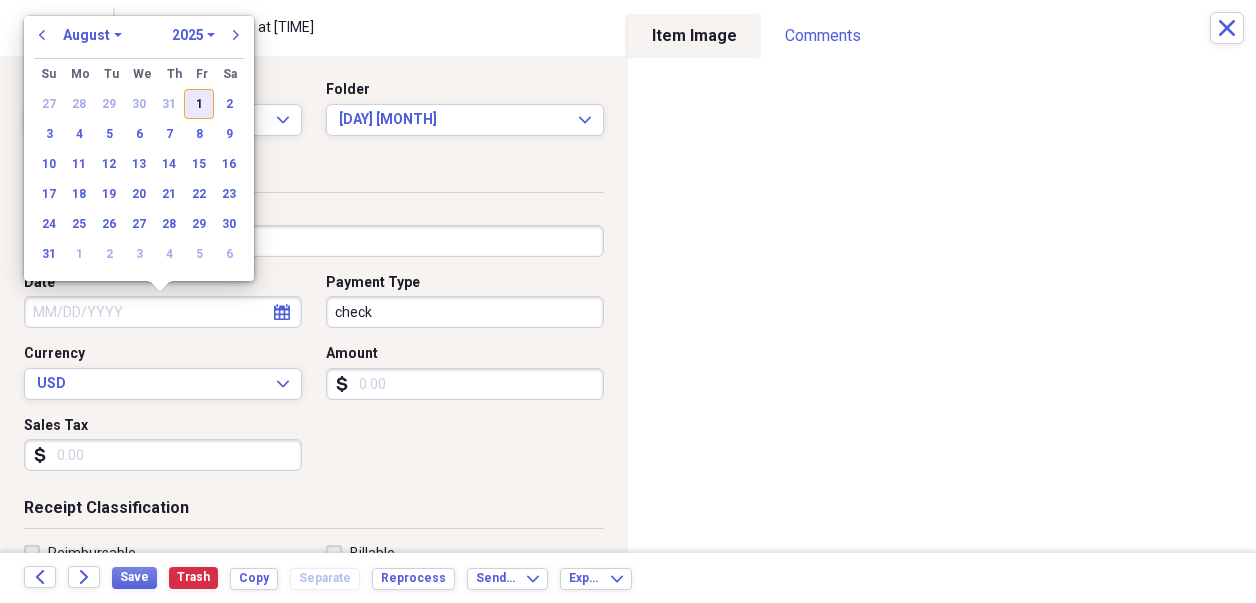 click on "1" at bounding box center (199, 104) 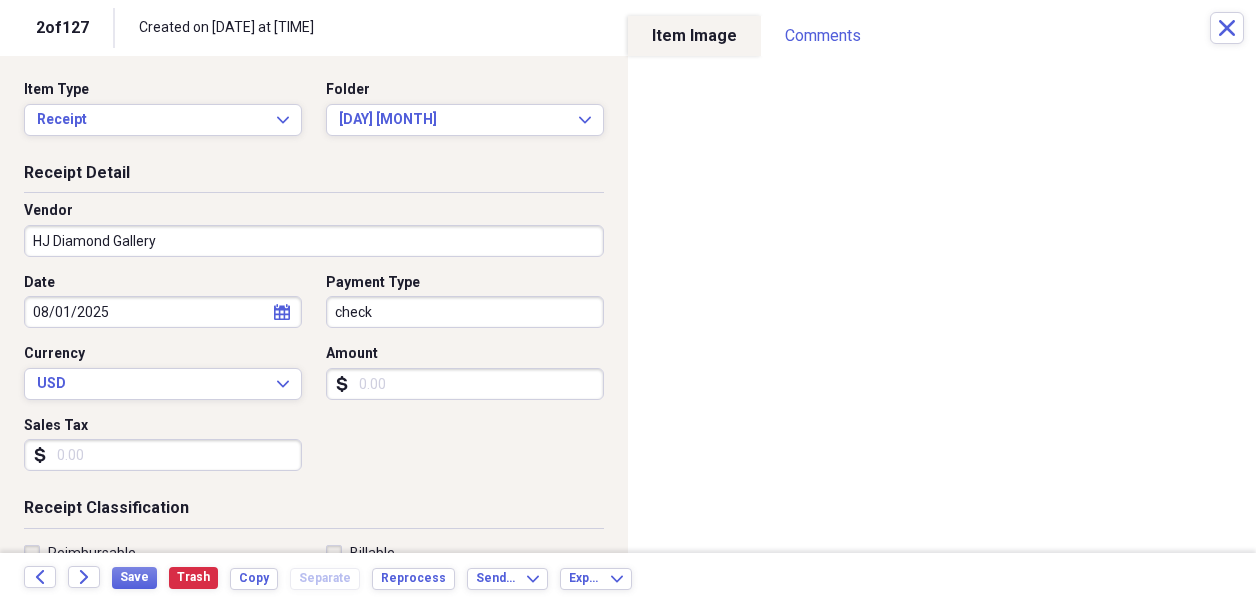 type on "08/01/2025" 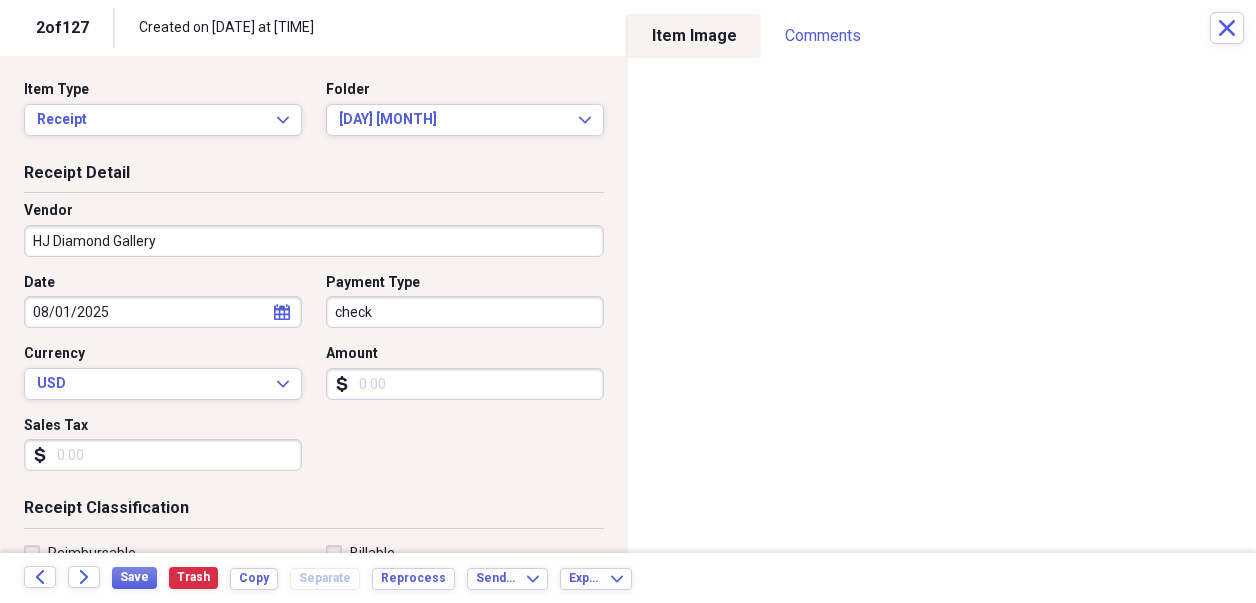 click on "Sales Tax" at bounding box center (163, 455) 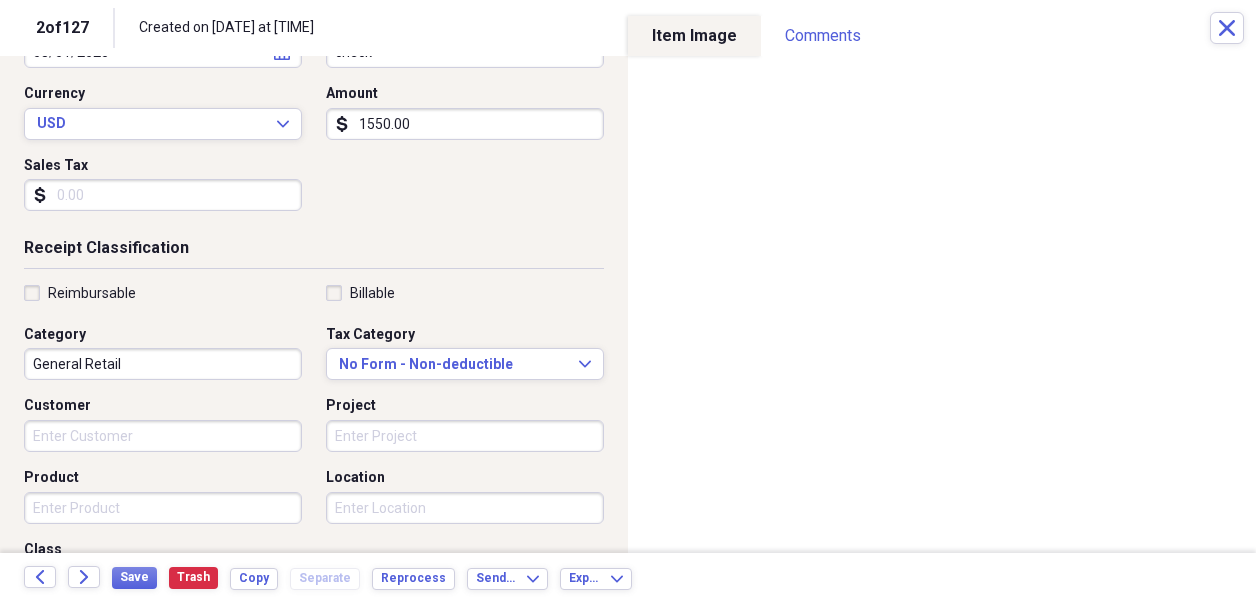 scroll, scrollTop: 280, scrollLeft: 0, axis: vertical 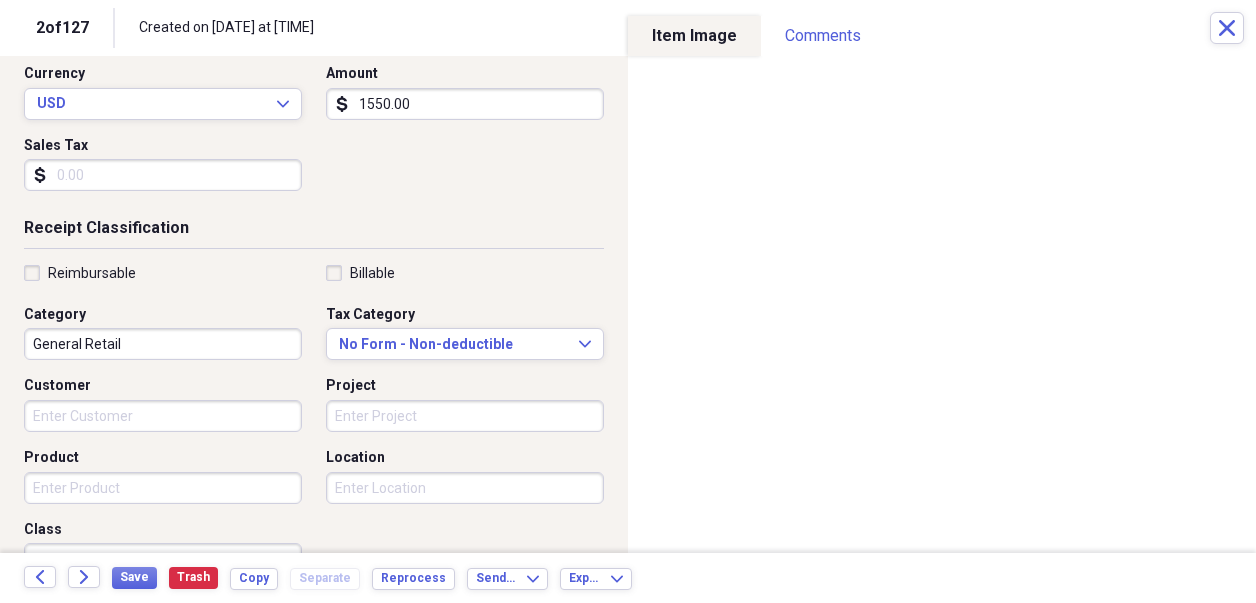 type on "1550.00" 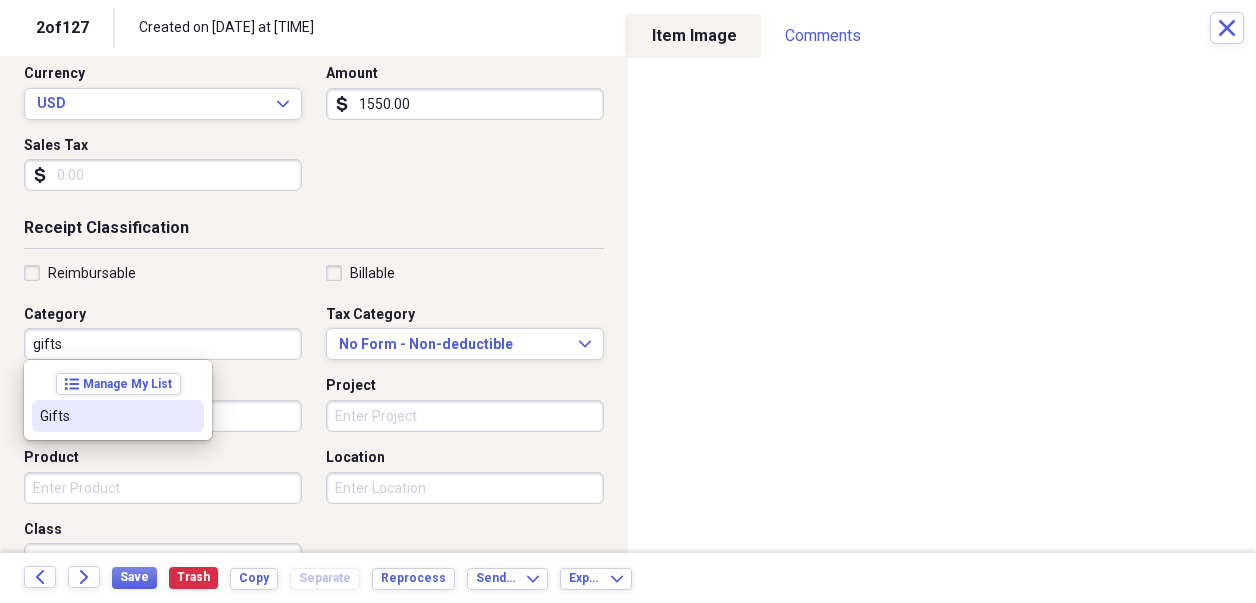 click on "Gifts" at bounding box center [106, 416] 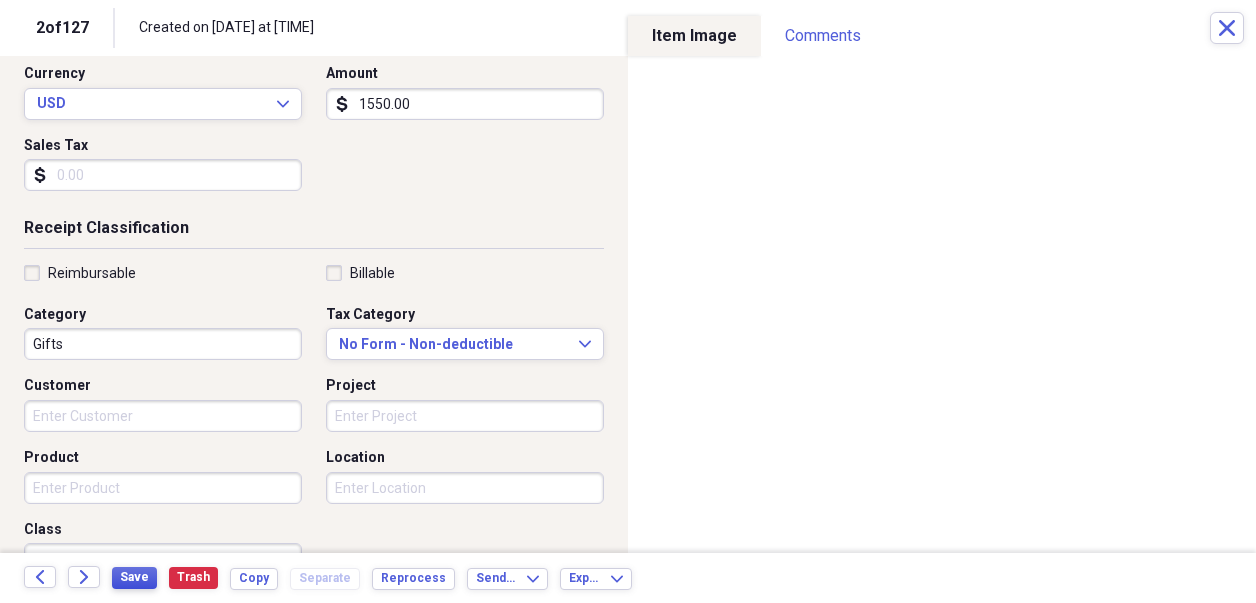click on "Save" at bounding box center (134, 577) 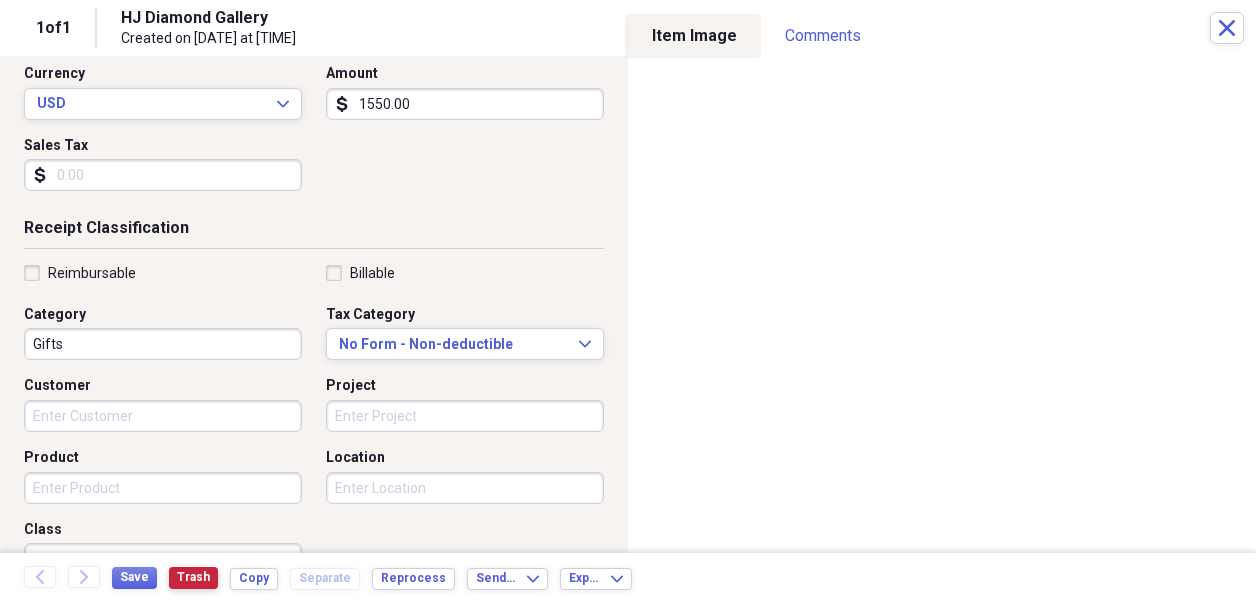 click on "Trash" at bounding box center (193, 577) 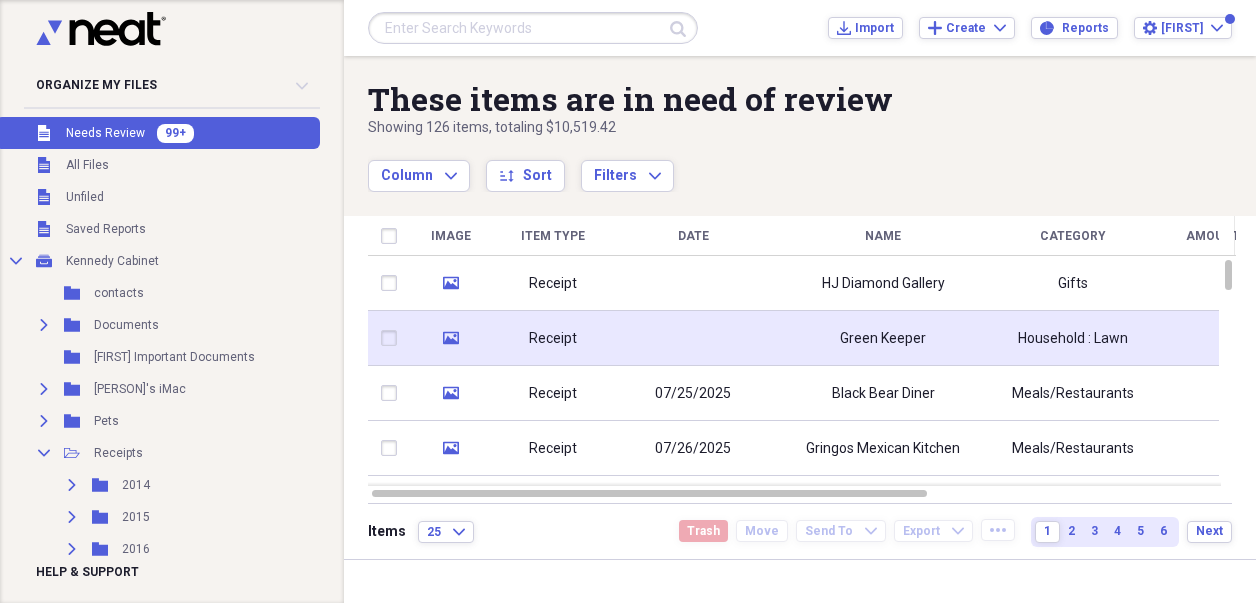 click on "Green Keeper" at bounding box center [883, 339] 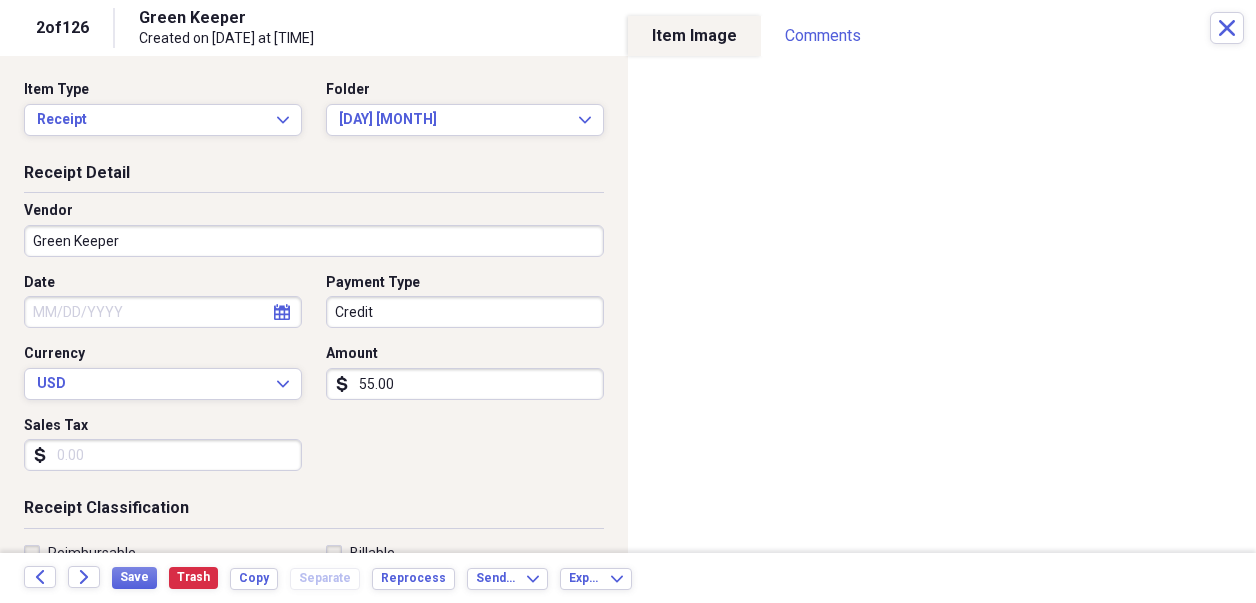 click on "Organize My Files 99+ Collapse Unfiled Needs Review 99+ Unfiled All Files Unfiled Unfiled Unfiled Saved Reports Collapse My Cabinet [PERSON] Cabinet Add Folder Folder contacts Add Folder Expand Folder Documents Add Folder Folder [PERSON] Important Documents Add Folder Expand Folder [PERSON]'s iMac Add Folder Expand Folder Pets Add Folder Collapse Open Folder Receipts Add Folder Expand Folder 2014 Add Folder Expand Folder 2015 Add Folder Expand Folder 2016 Add Folder Expand Folder 2017 Add Folder Expand Folder 2018 Add Folder Expand Folder 2019 Add Folder Expand Folder 2020 Add Folder Expand Folder 2021 Add Folder Collapse Open Folder 2022 Add Folder Folder 01 Jan Add Folder Folder 02 Feb Add Folder Folder 03 Mar Add Folder Folder 04 Apr Add Folder Folder 05 May Add Folder Folder 06 Jun Add Folder Folder 07 Jul Add Folder Folder 08 Aug Add Folder Folder 09 Sep Add Folder Folder 10 Oct Add Folder Folder 11 Nov Add Folder Folder 12 Dec Add Folder Collapse Open Folder 2023 Add Folder Folder 01 Jan Add Folder 2024" at bounding box center (628, 301) 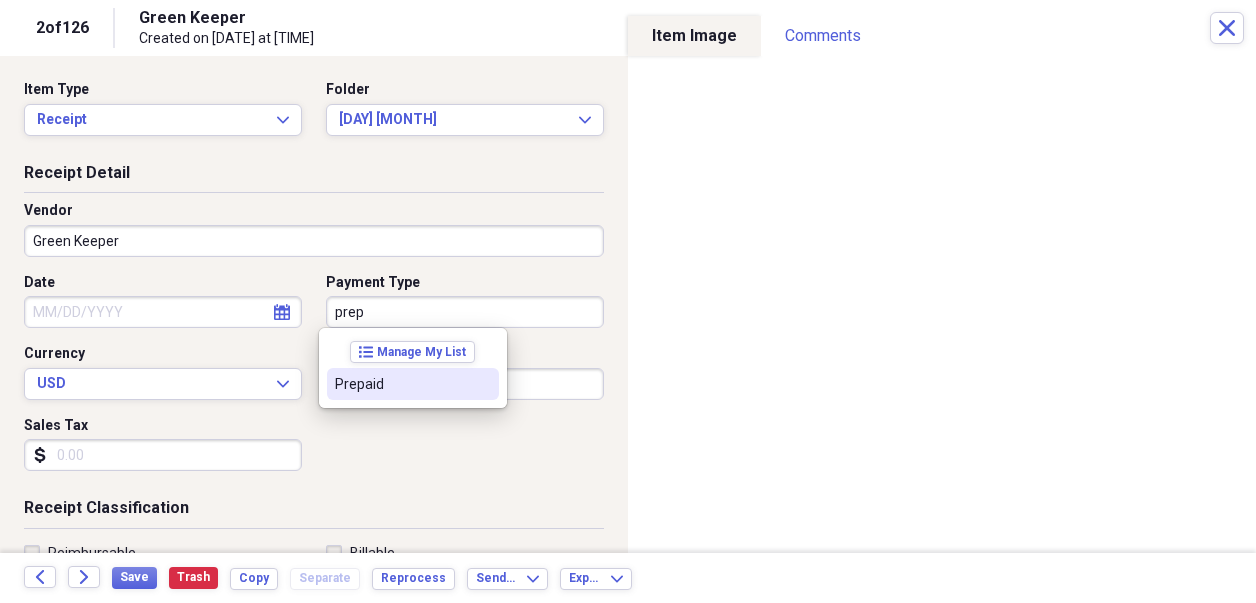 click on "Prepaid" at bounding box center (413, 384) 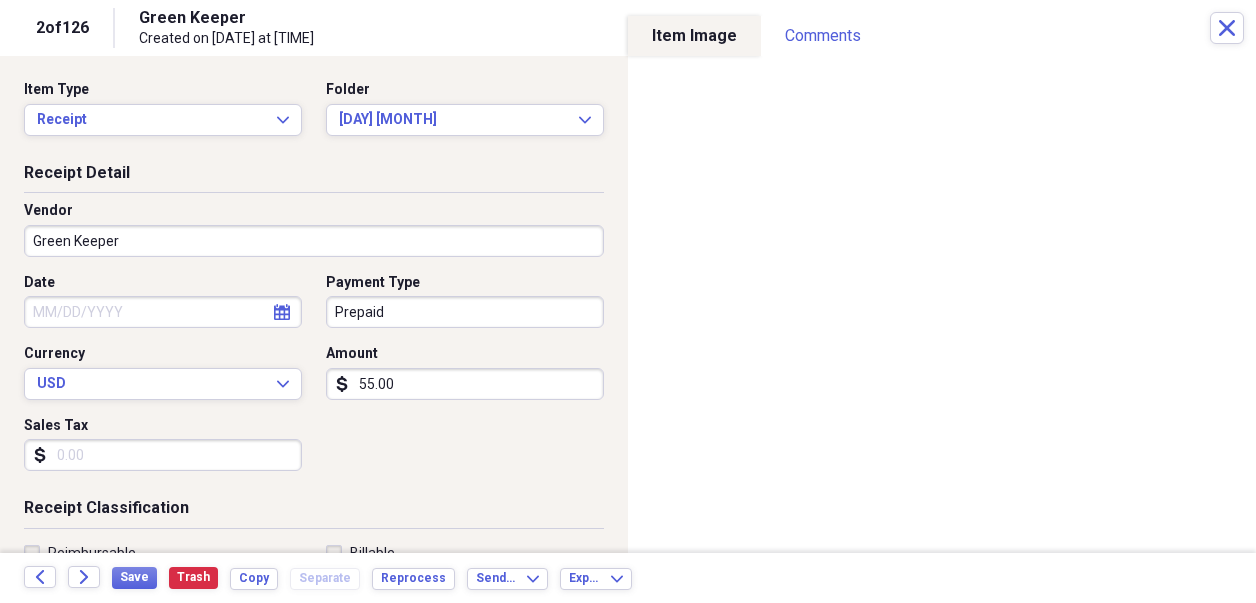 click 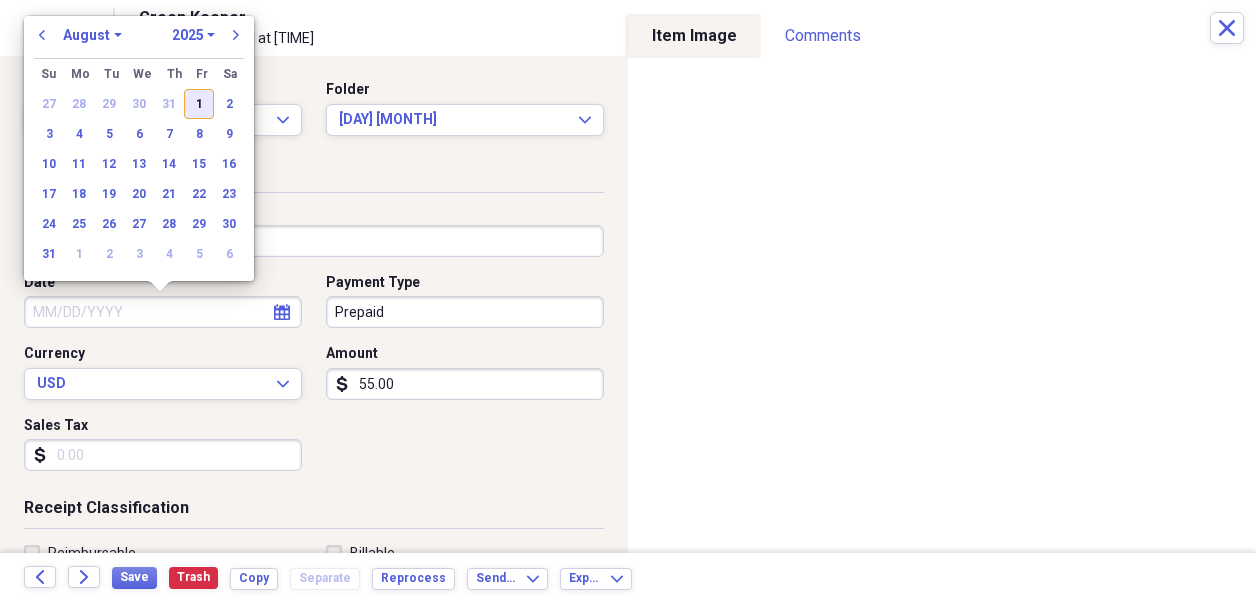 click on "1" at bounding box center [199, 104] 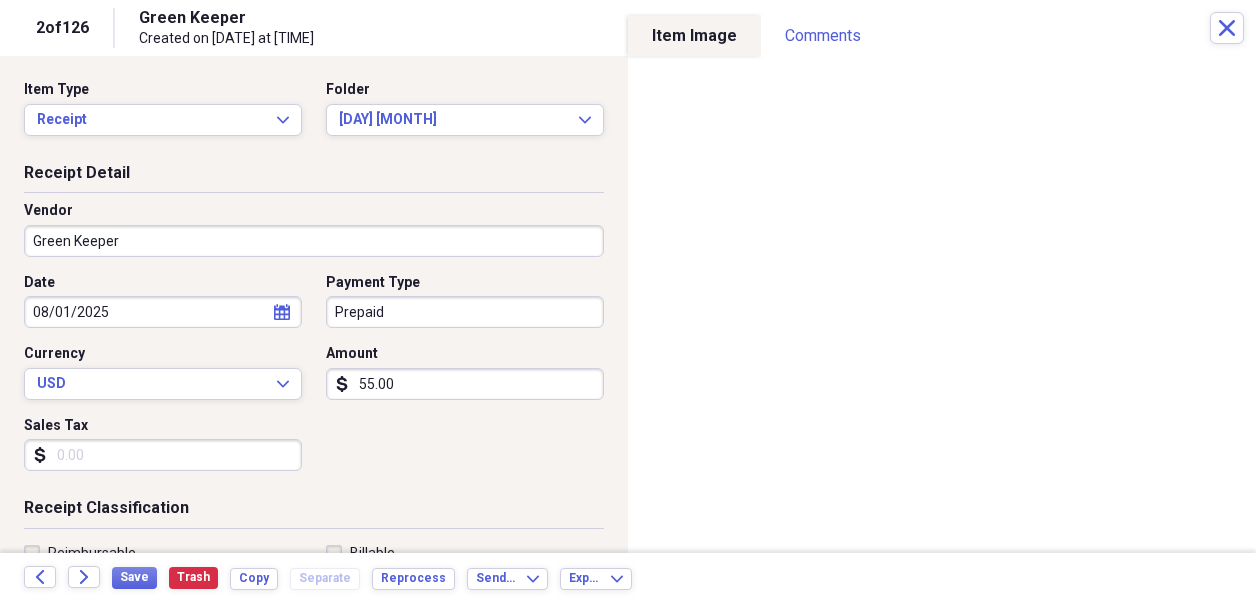 click on "Sales Tax" at bounding box center [163, 455] 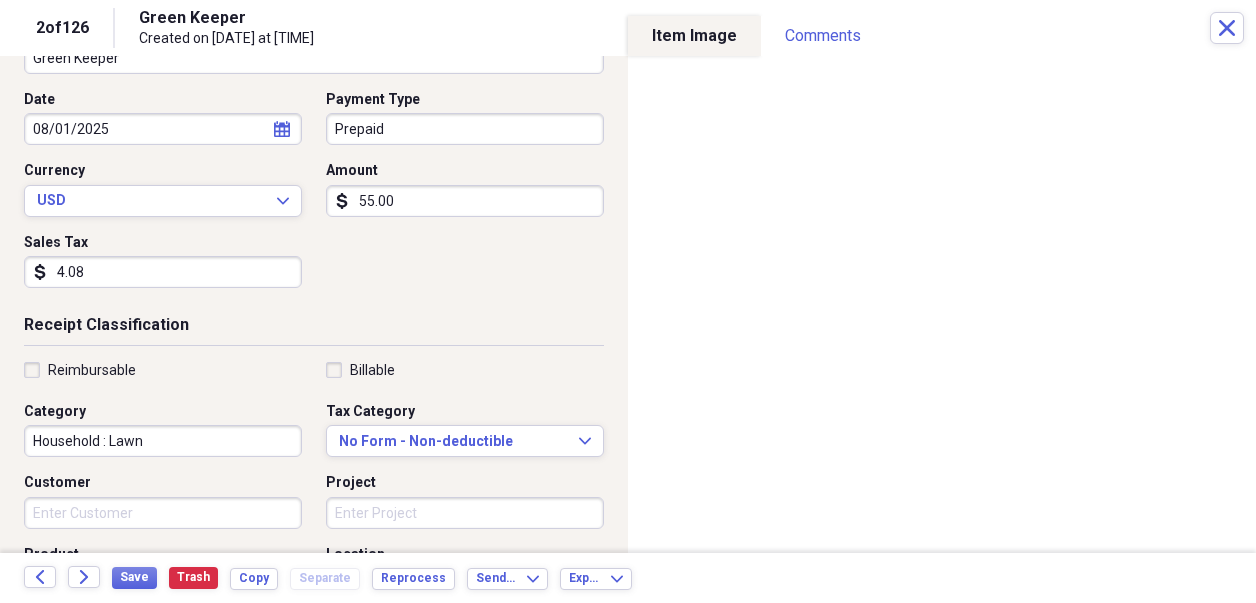 scroll, scrollTop: 185, scrollLeft: 0, axis: vertical 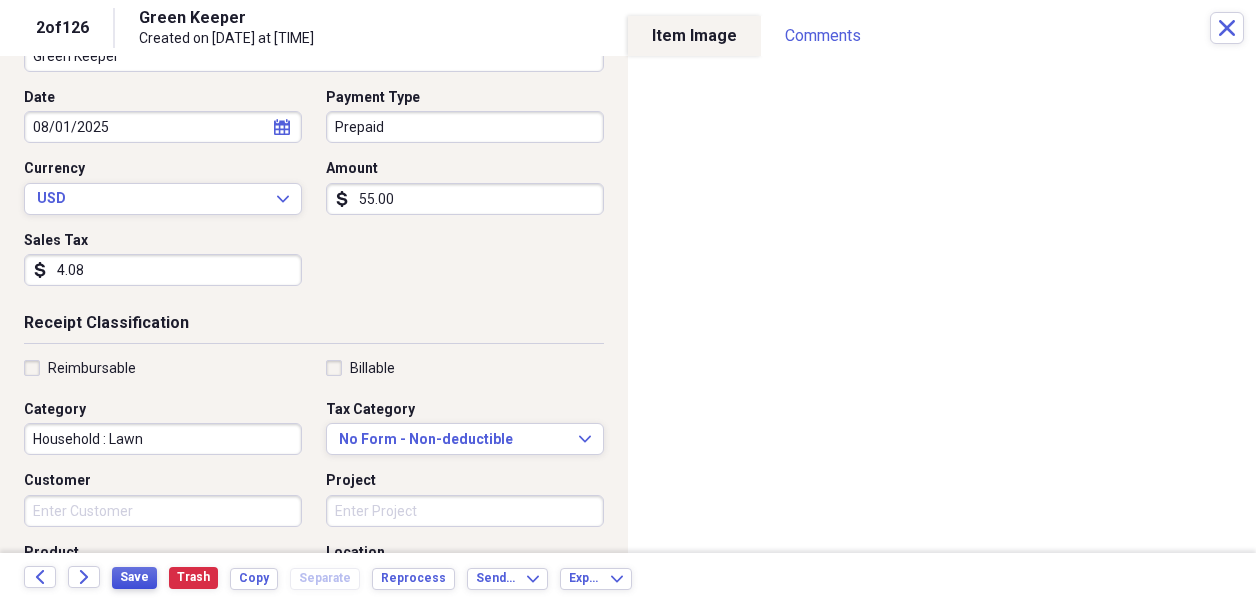 type on "4.08" 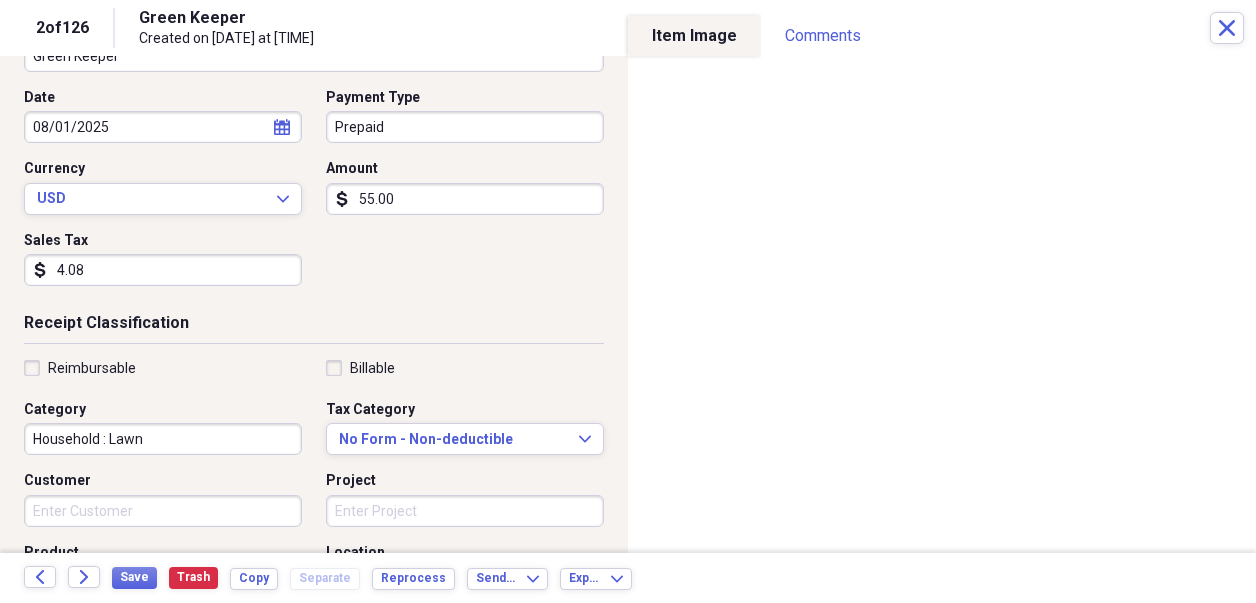click on "Back Forward Save Trash Copy Separate Reprocess Send To Expand Export Expand" at bounding box center [628, 578] 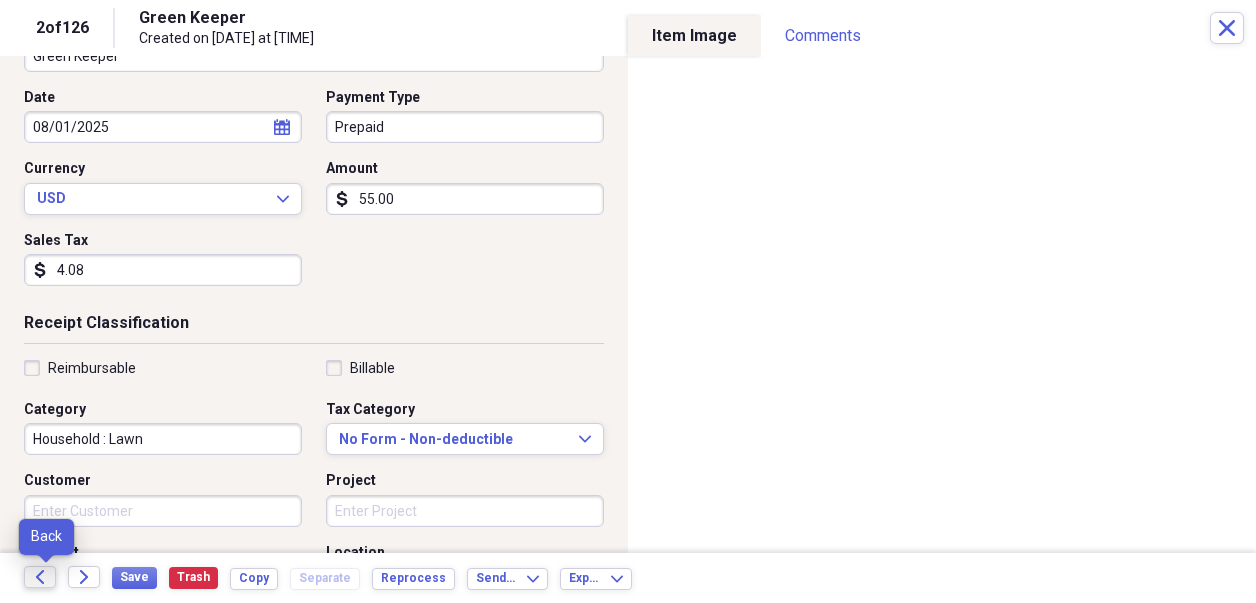 click on "Back" 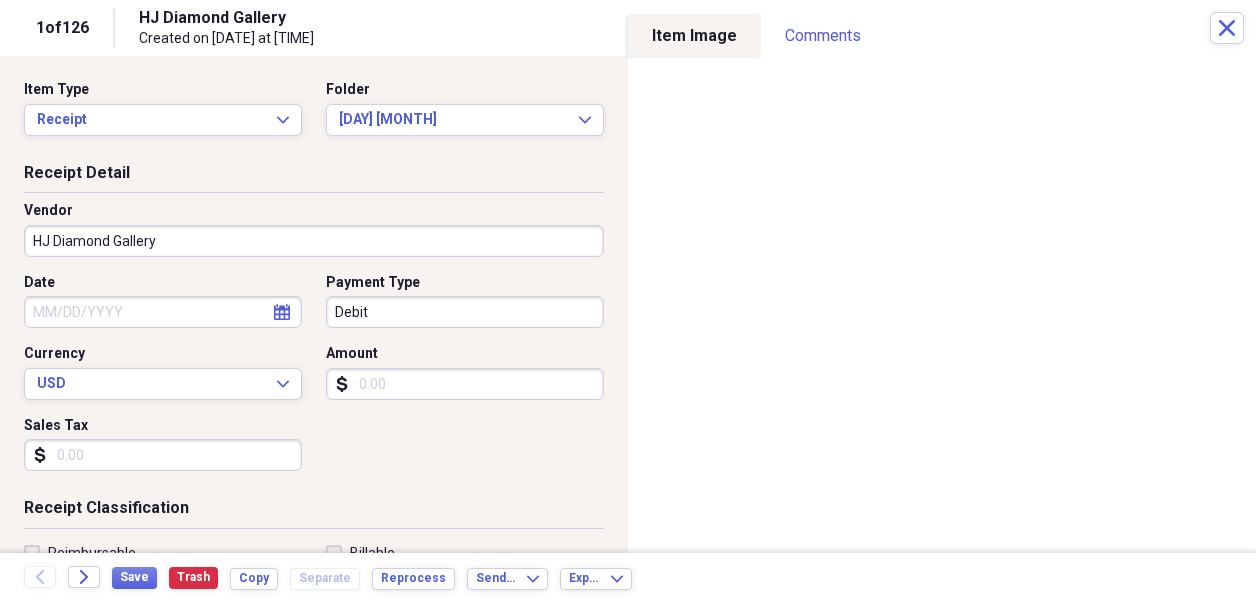 click on "Amount" at bounding box center (465, 384) 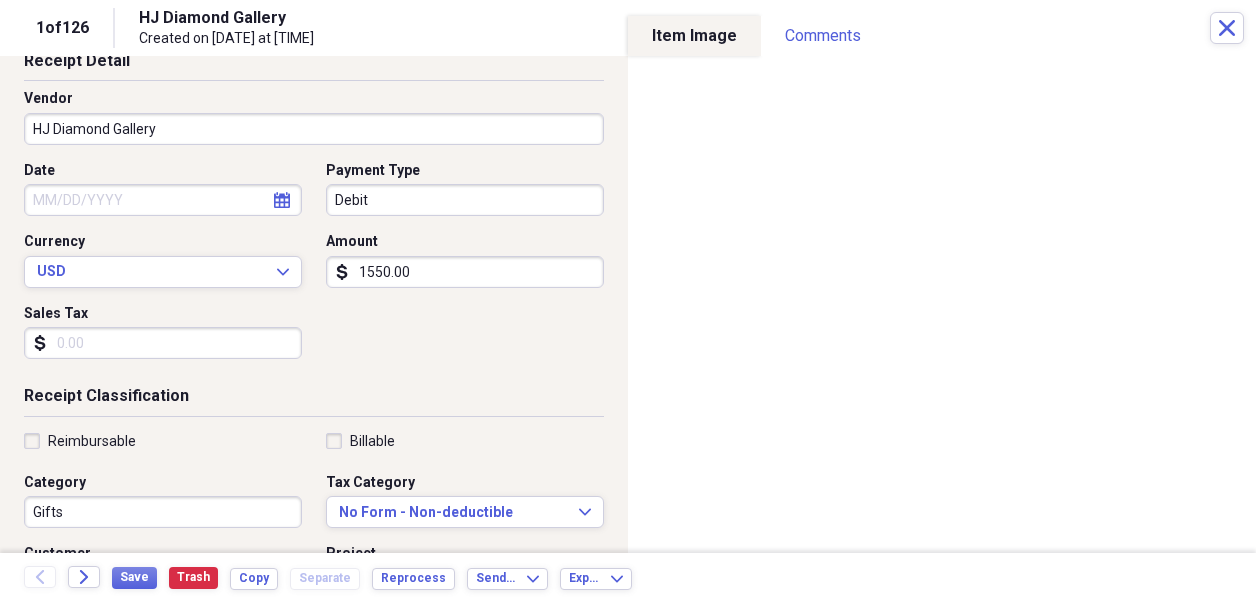 scroll, scrollTop: 139, scrollLeft: 0, axis: vertical 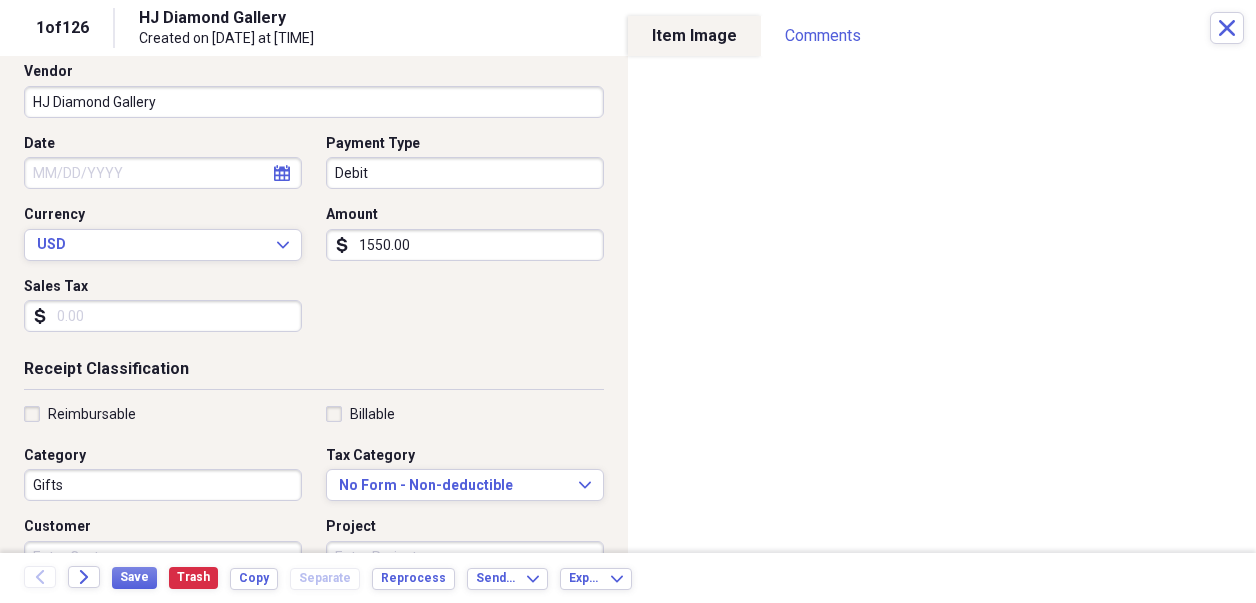 type on "1550.00" 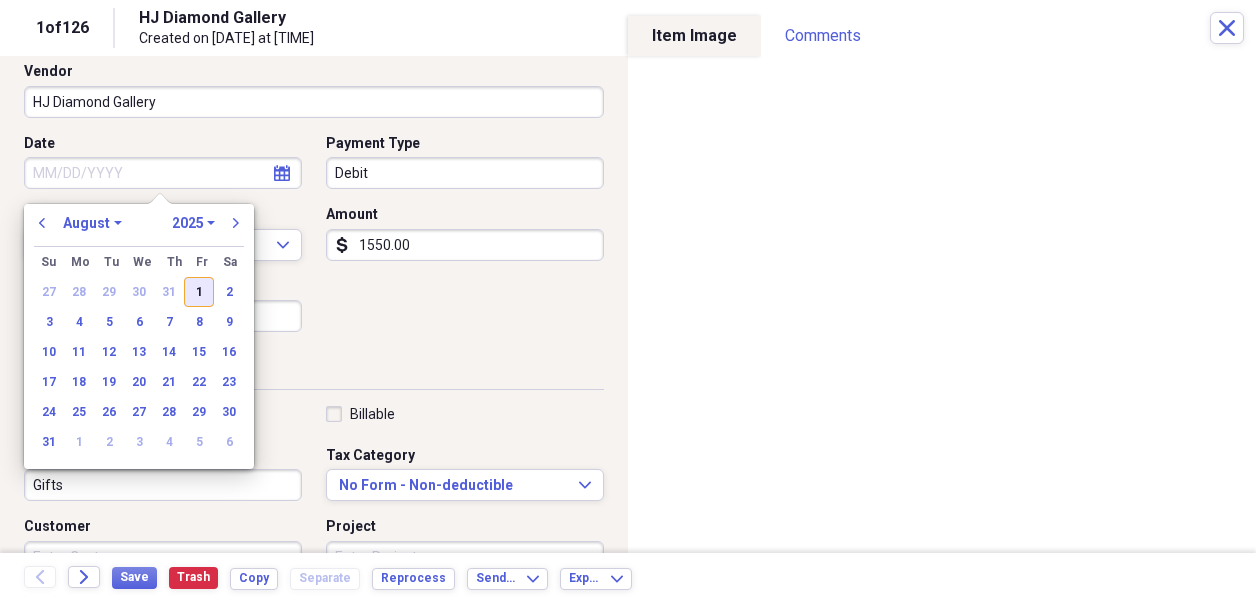 click on "1" at bounding box center [199, 292] 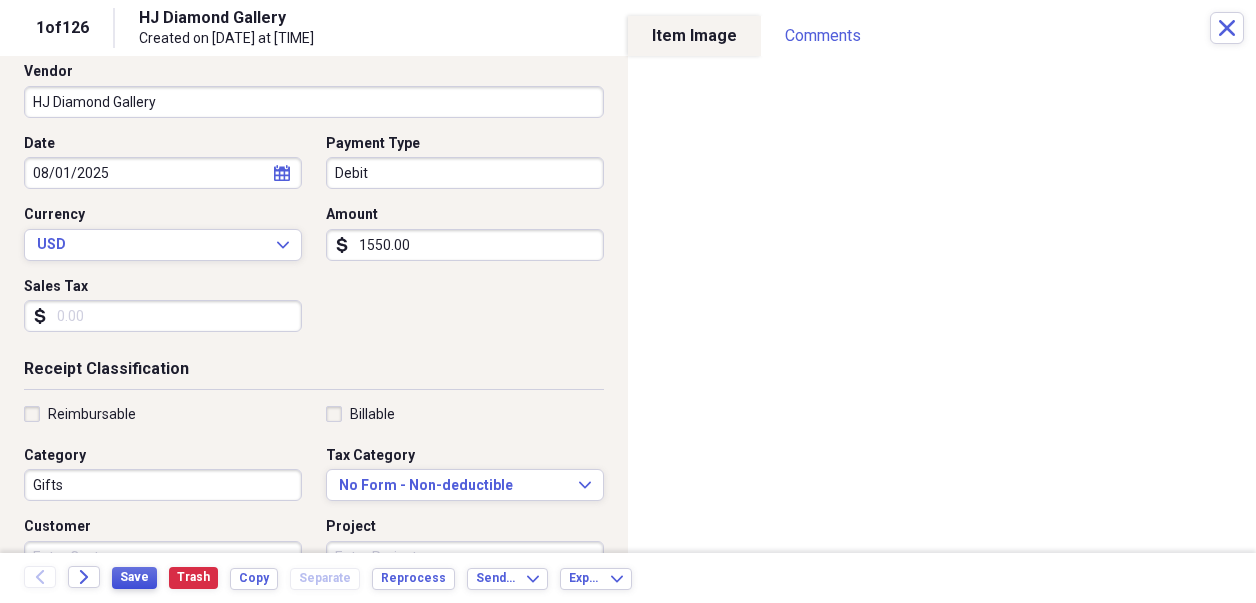 click on "Save" at bounding box center (134, 577) 